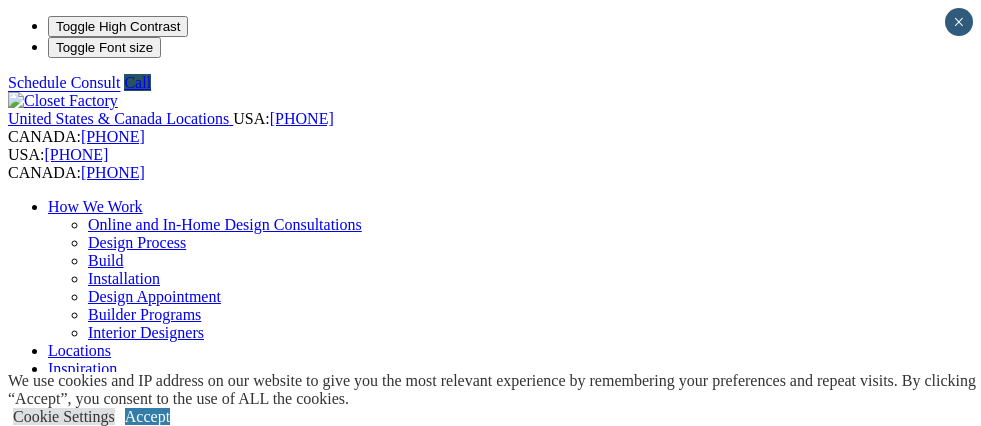 scroll, scrollTop: 0, scrollLeft: 0, axis: both 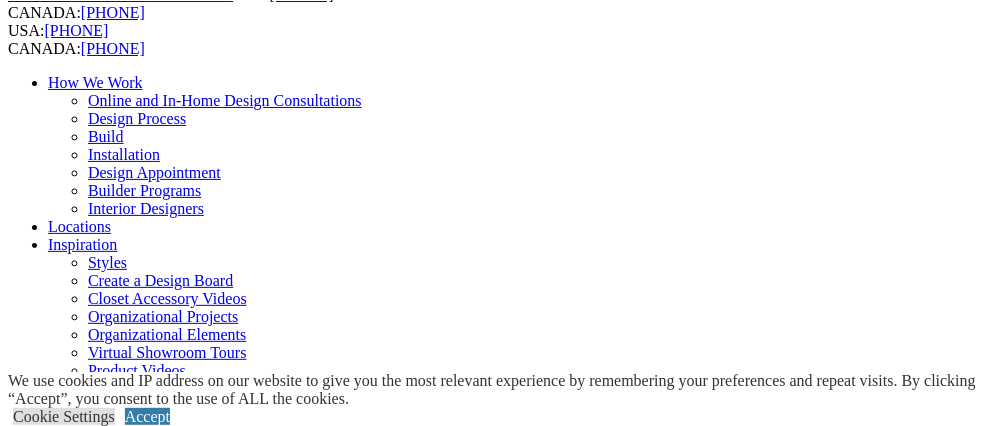 click on "Closet Organizers Dressing Rooms Finesse Systems Reach-in Closets Shoe Closets Walk-in Closets Wardrobe Closets Wood Closets" at bounding box center [510, 790] 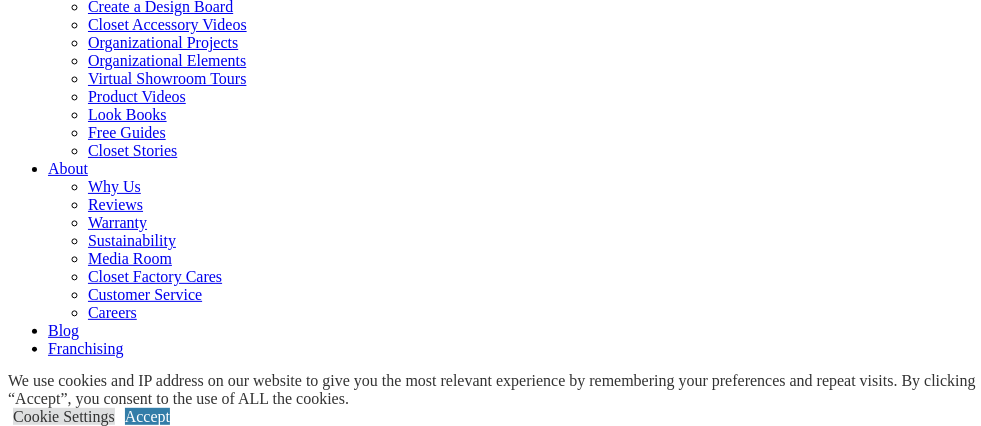 scroll, scrollTop: 500, scrollLeft: 0, axis: vertical 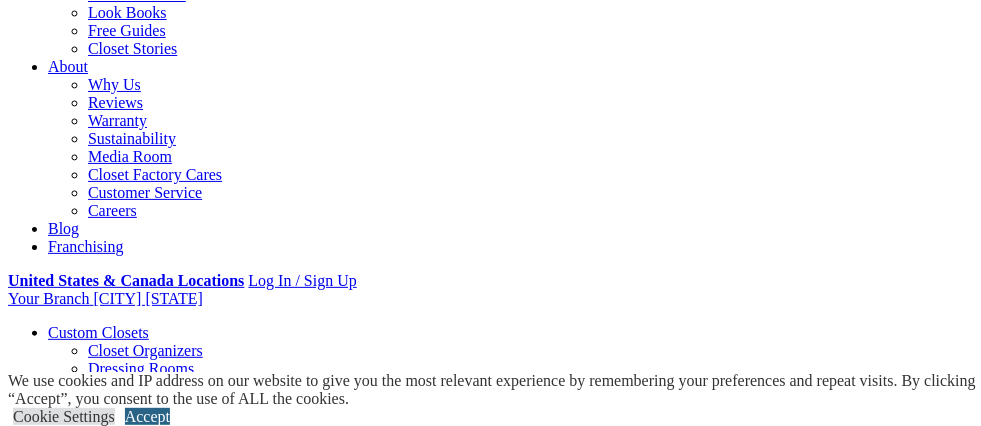 click on "Accept" at bounding box center (147, 416) 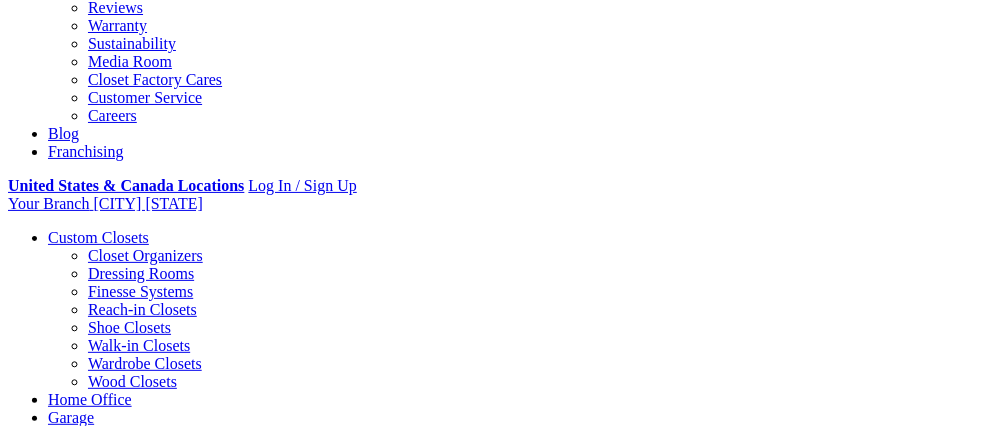 scroll, scrollTop: 700, scrollLeft: 0, axis: vertical 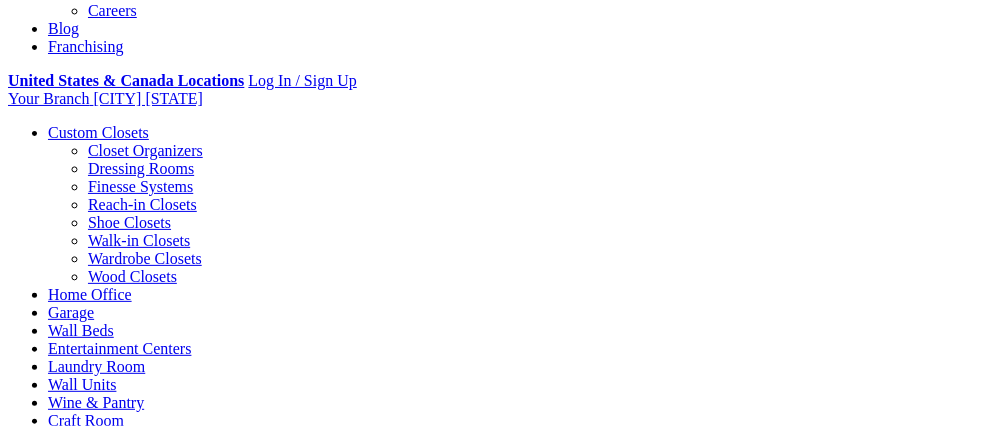 click on "Styles" at bounding box center [107, -314] 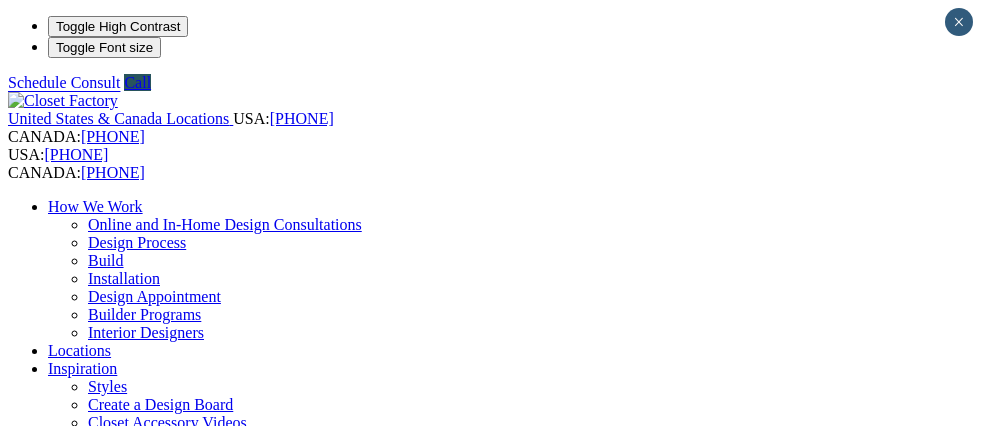 scroll, scrollTop: 0, scrollLeft: 0, axis: both 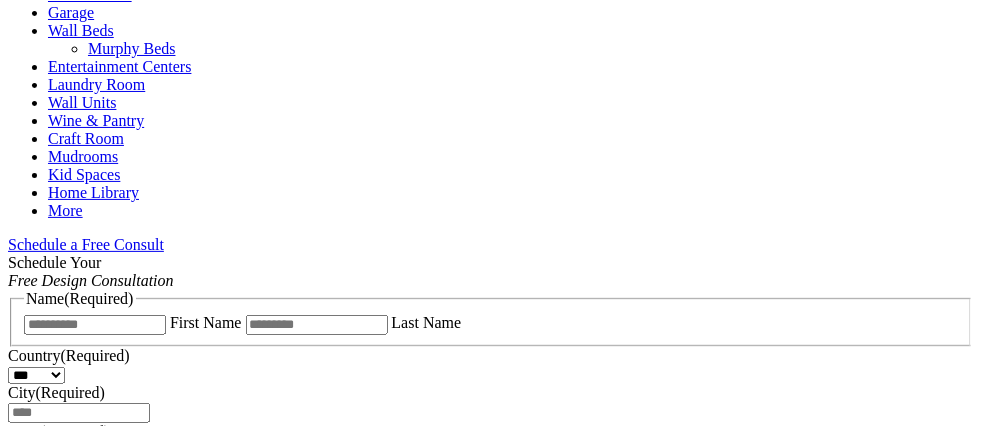 click on "From Simple To Spectacular And Everything In-Between Custom Home Organization Systems Styled To Fit Beautifully Into Your Home A beautifully designed storage system not only enhances the function of your home but also sets the mood or feeling while shining a light on your unique personality and tastes. To reflect the various aesthetics that have become popular in interior design, we offer a wide range of favorite styles including Modern, Traditional, Contemporary, French and more. Personalize your custom closets and storage systems by sticking to the classic elements of your style or mix and match to create your fashion statement. Closet Factory  designers begin by working with you Here’s a quick look at some of the major styles we can incorporate into your design." at bounding box center (490, 1209) 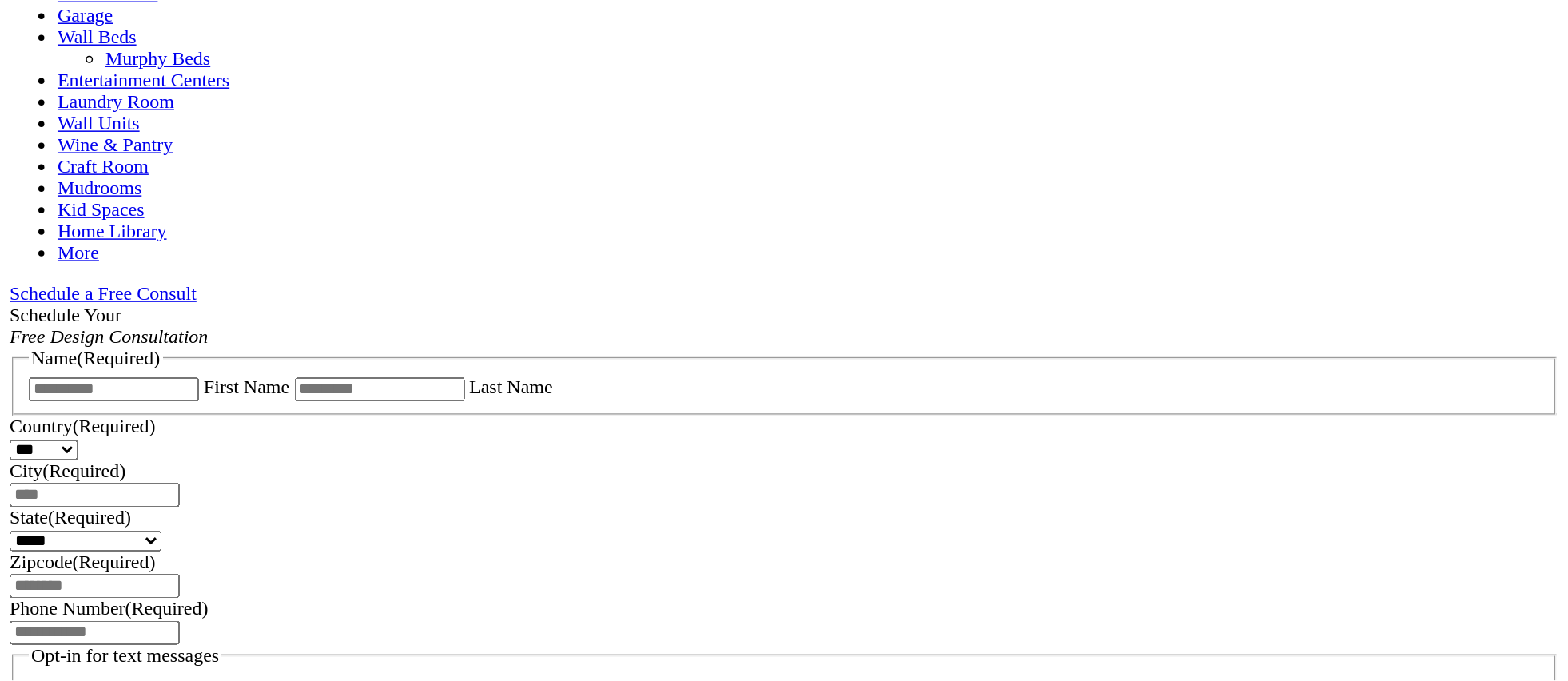 scroll, scrollTop: 799, scrollLeft: 0, axis: vertical 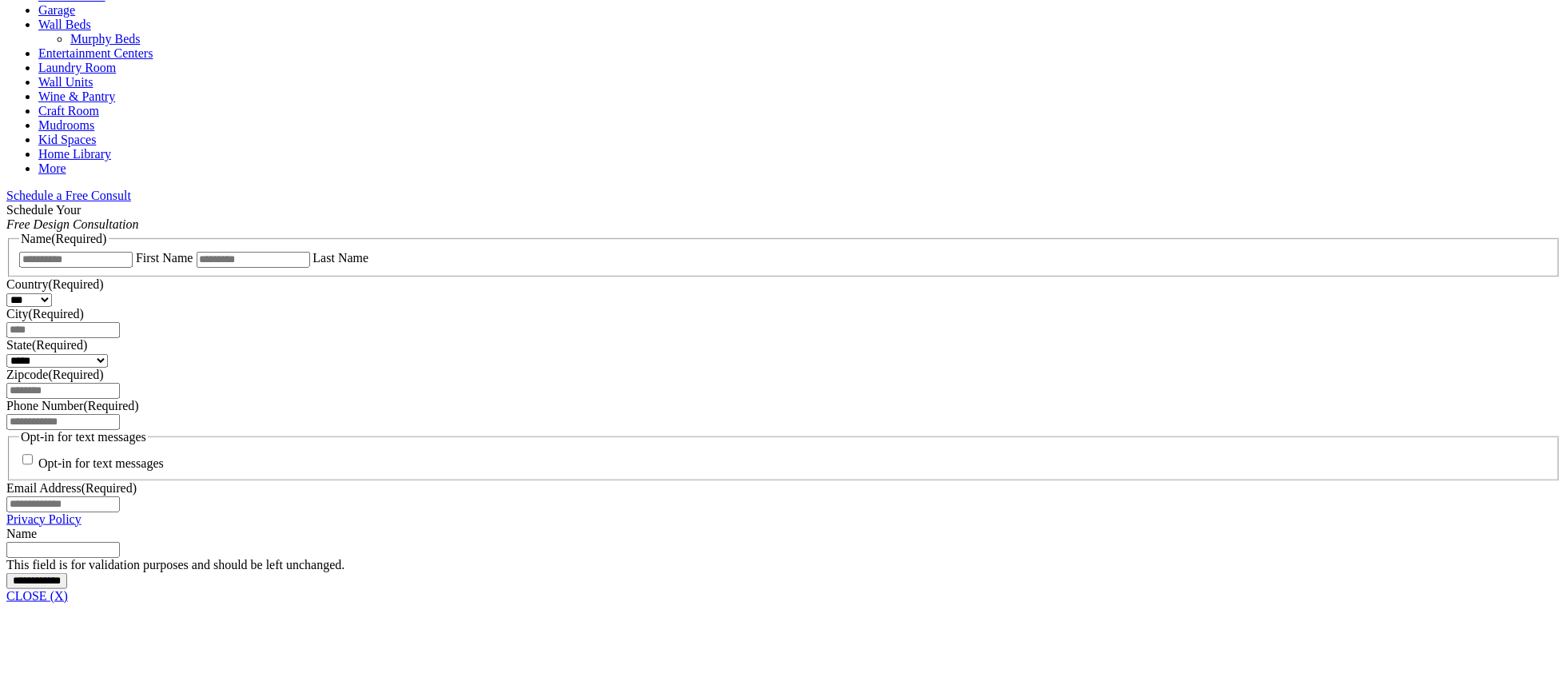 drag, startPoint x: 789, startPoint y: 3, endPoint x: 902, endPoint y: 238, distance: 260.75659 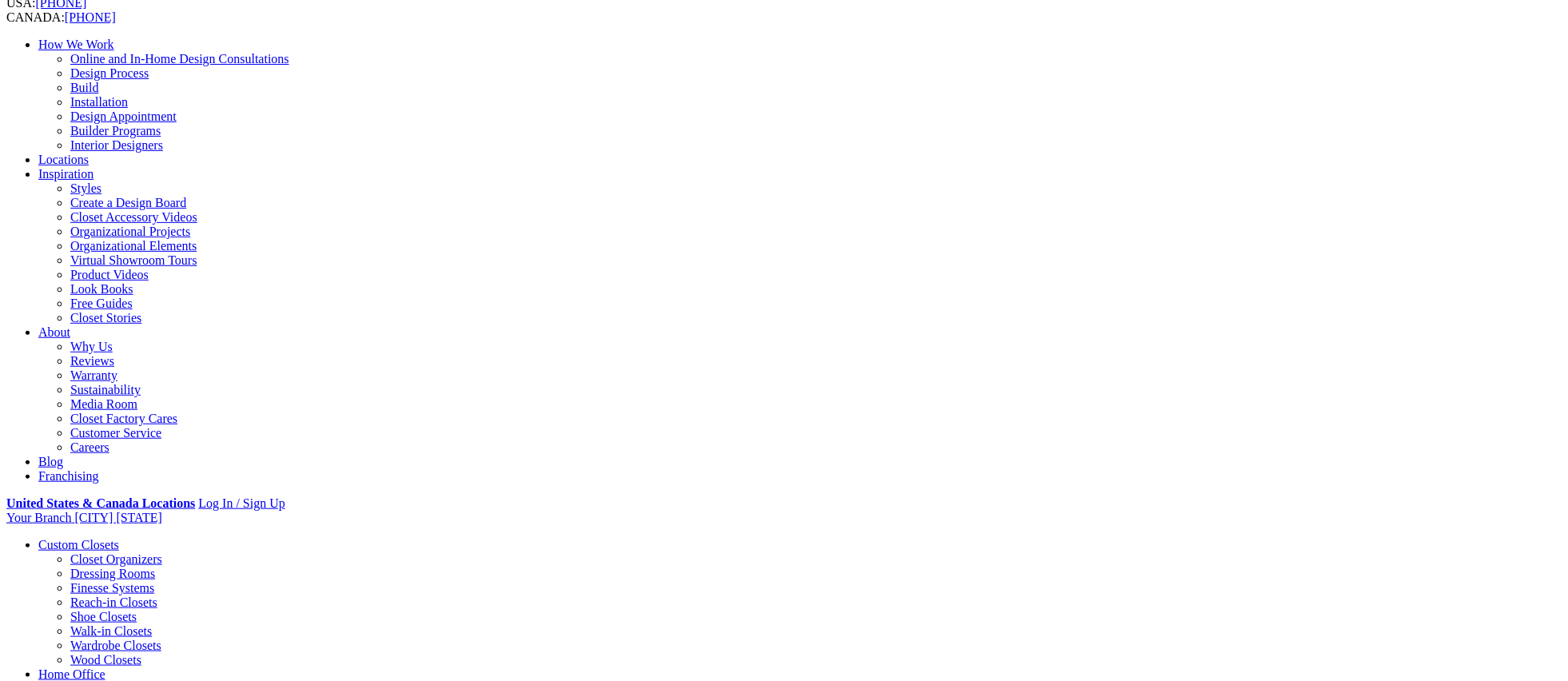scroll, scrollTop: 0, scrollLeft: 0, axis: both 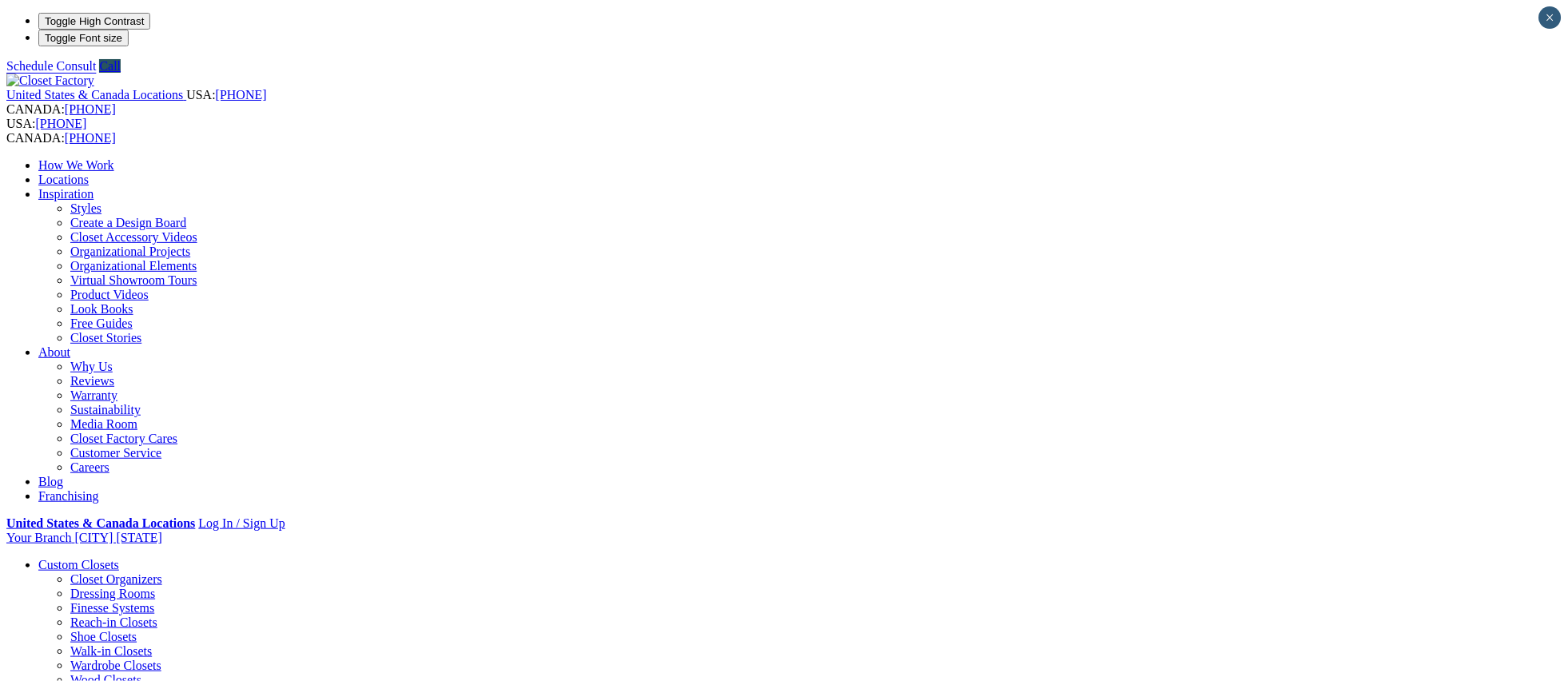 click on "Walk-in Closets" at bounding box center (111, 651) 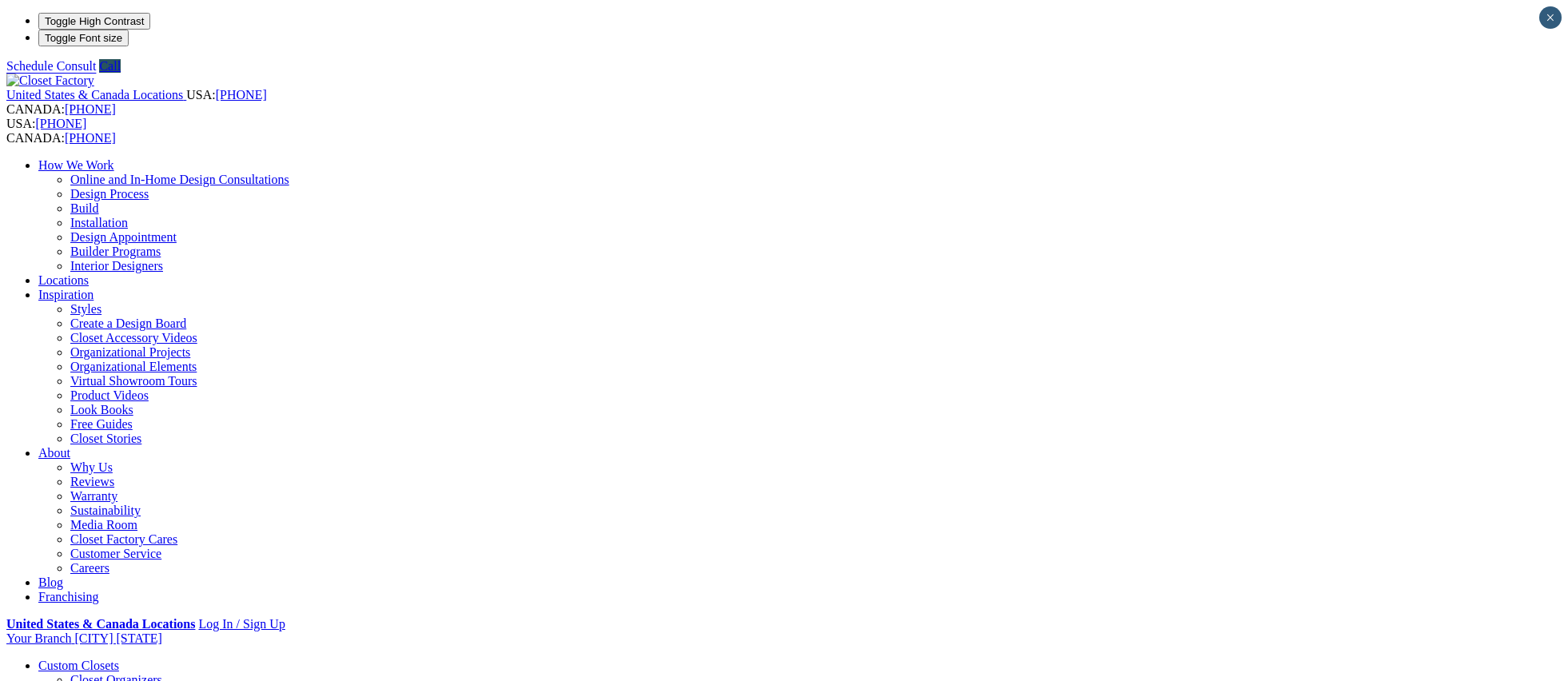 scroll, scrollTop: 0, scrollLeft: 0, axis: both 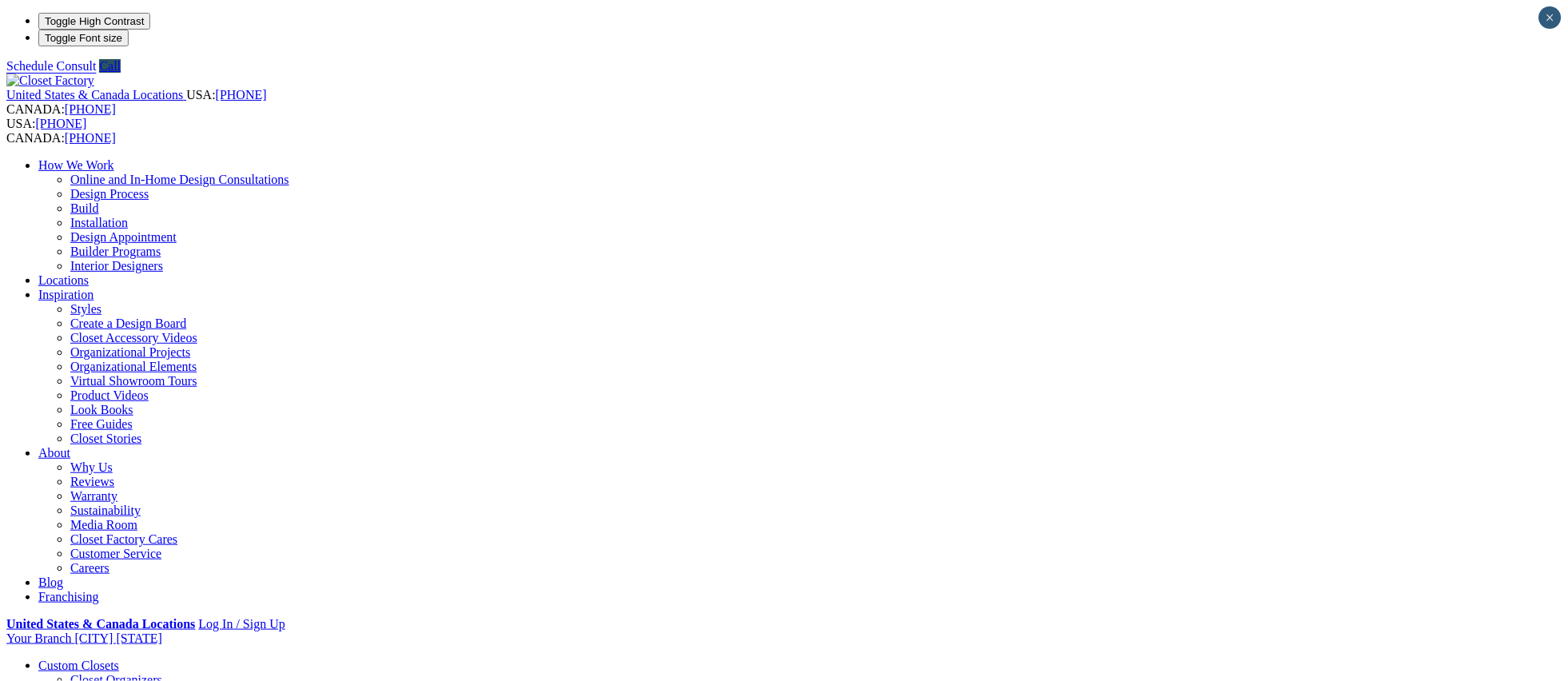 click on "Reach-in Closets" at bounding box center [113, 723] 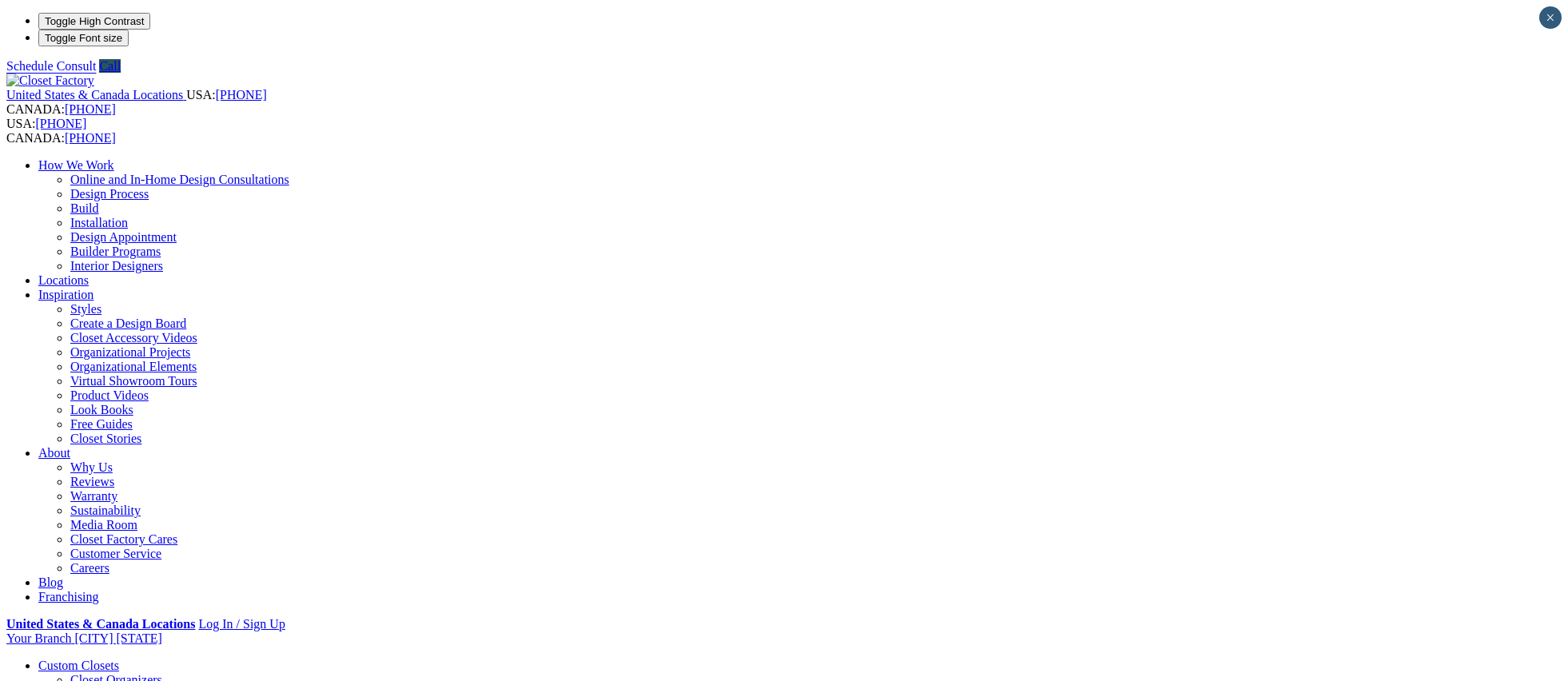 scroll, scrollTop: 0, scrollLeft: 0, axis: both 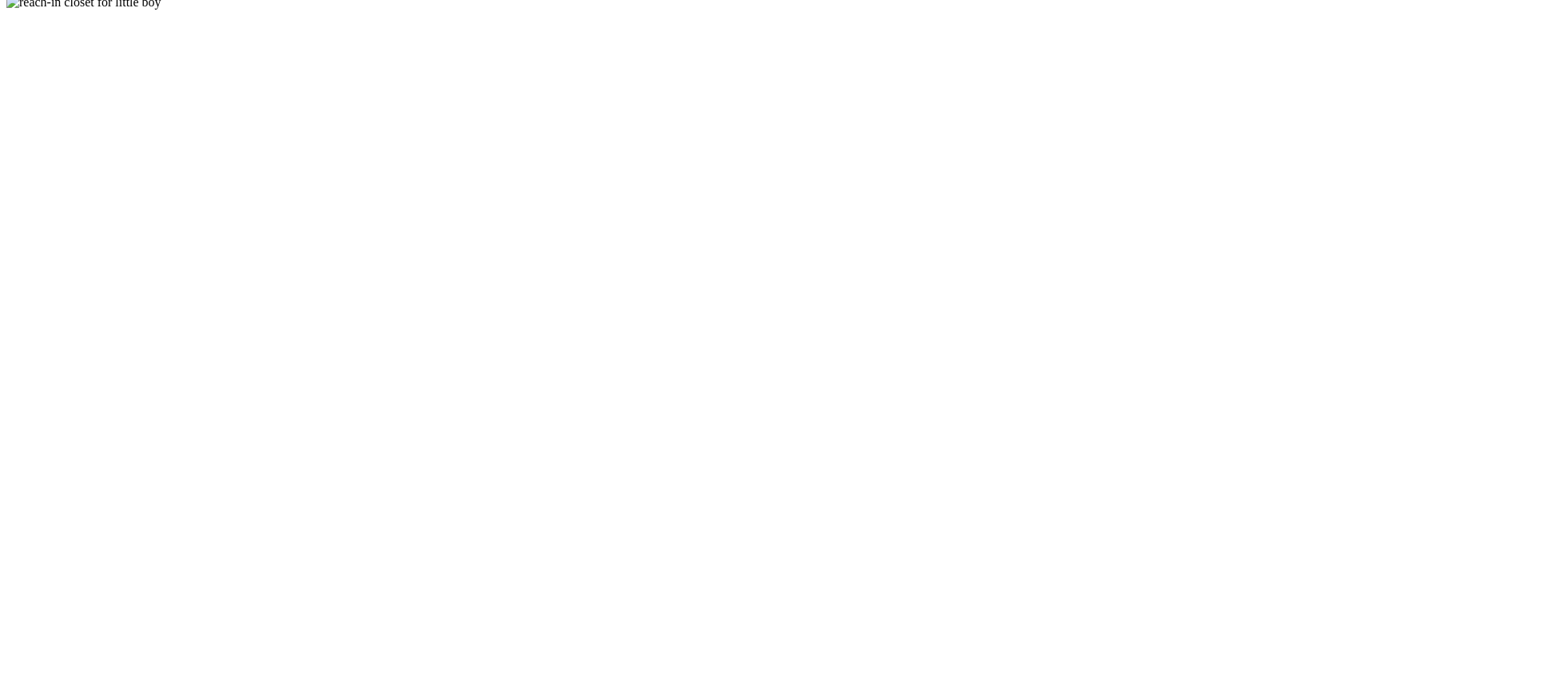 click at bounding box center (-838, 1550) 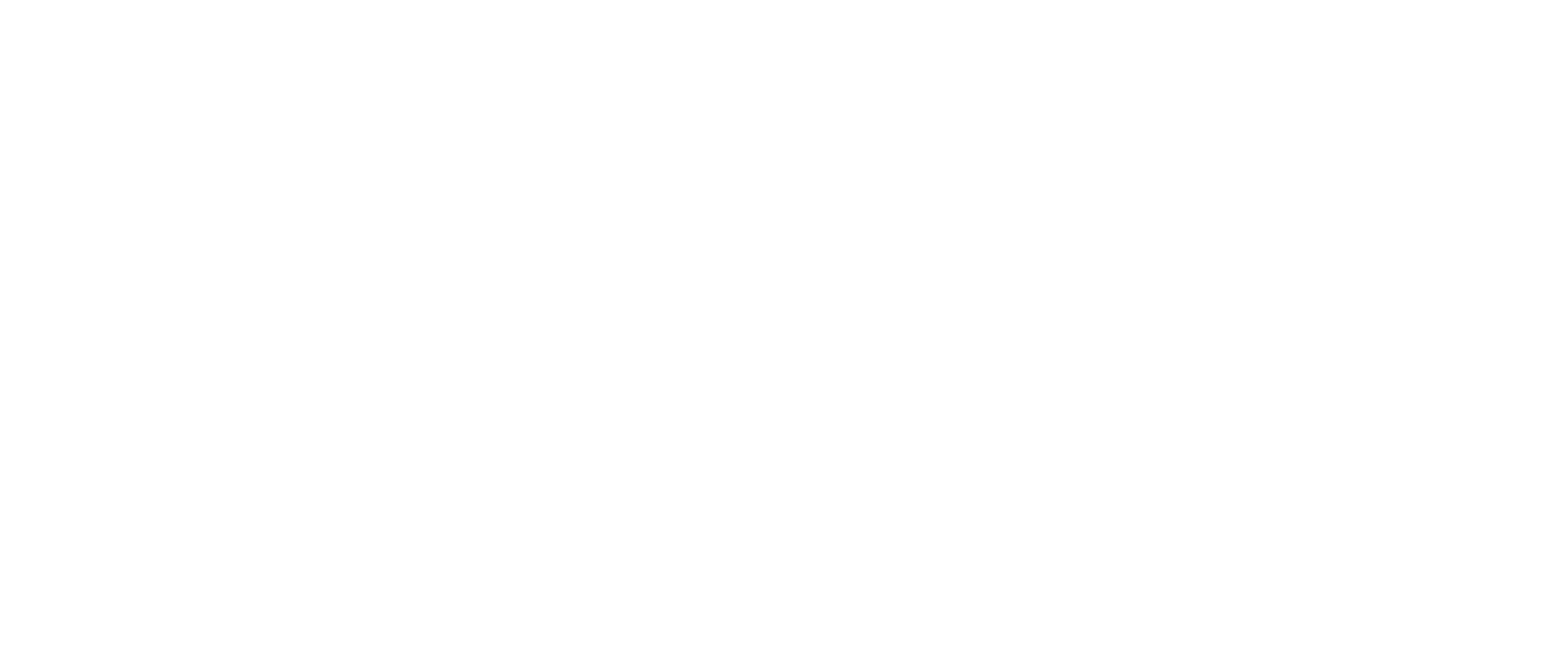 click at bounding box center [80, 7983] 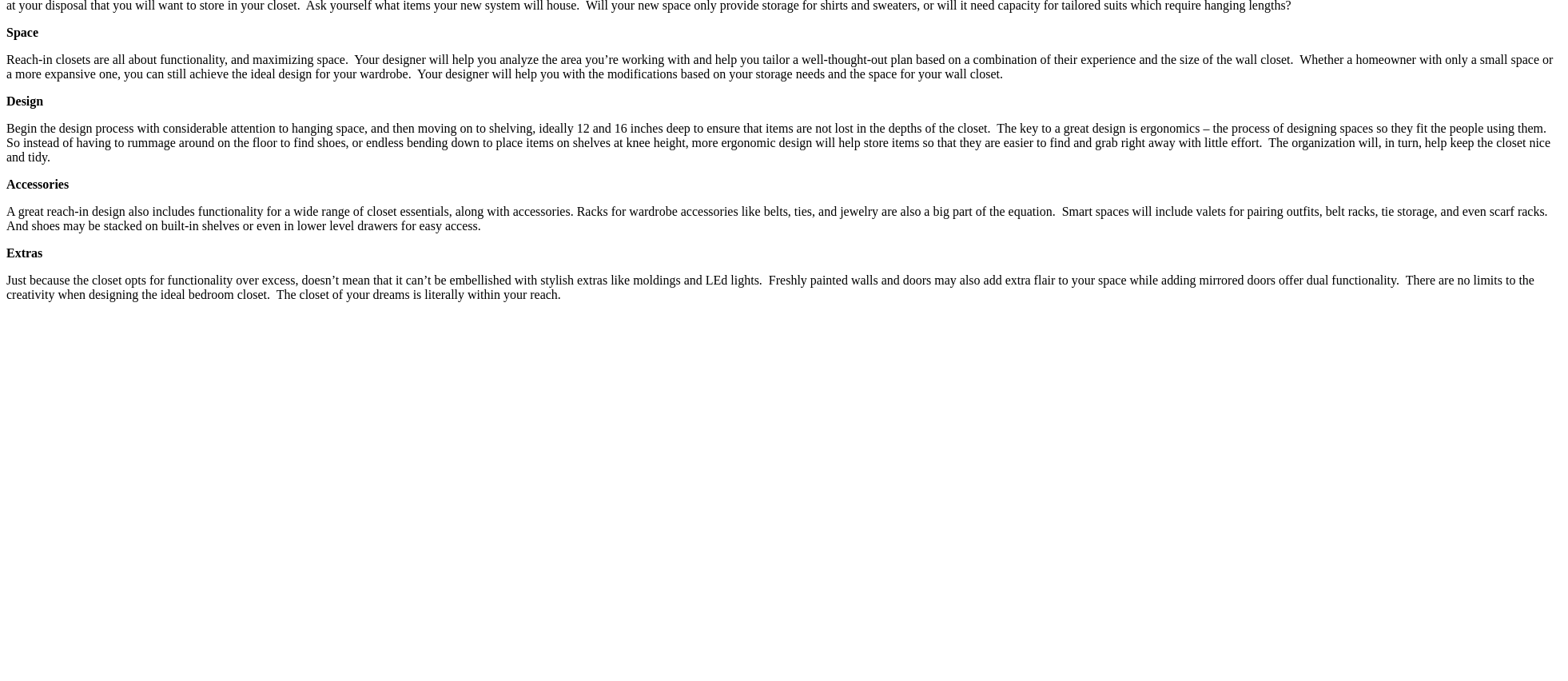 scroll, scrollTop: 2238, scrollLeft: 0, axis: vertical 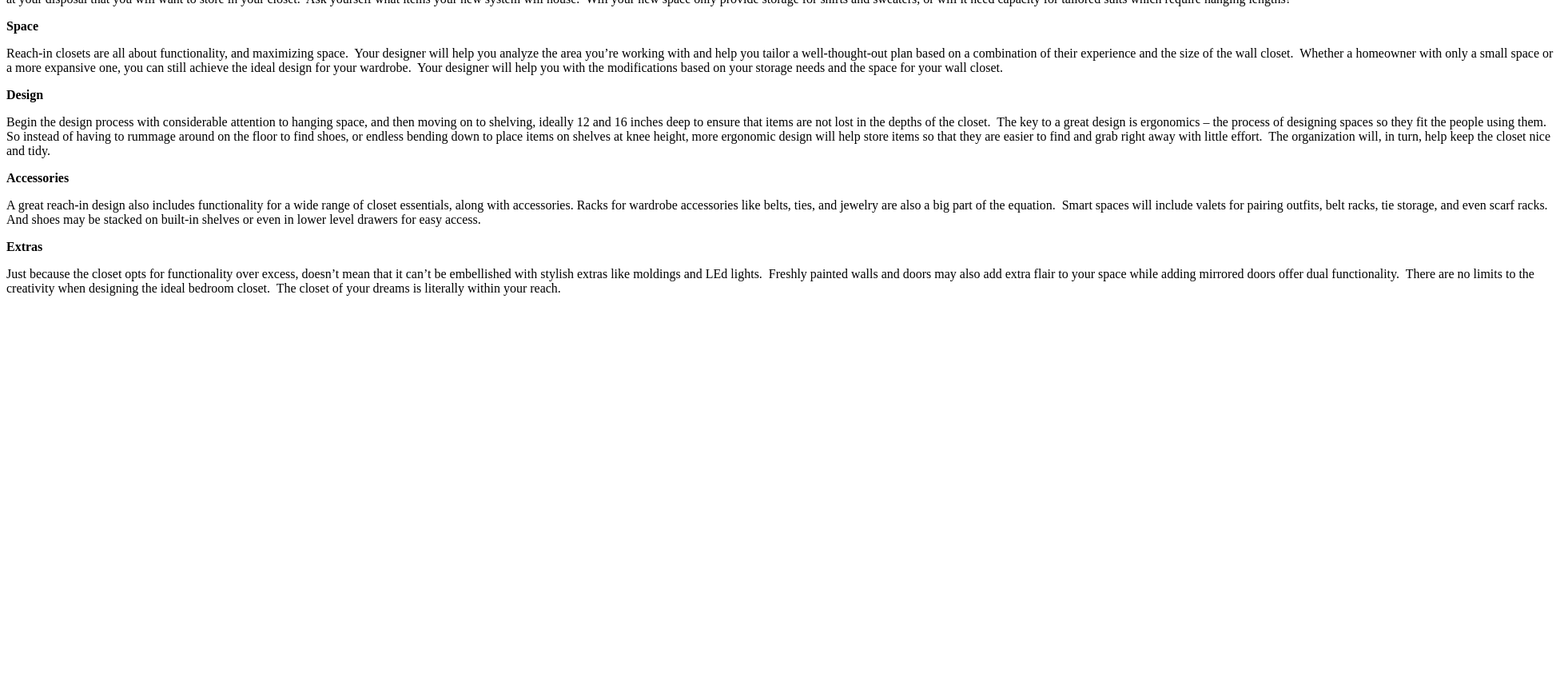 click on "Visit the custom closets gallery and see more reach-in pictures." at bounding box center (261, 2614) 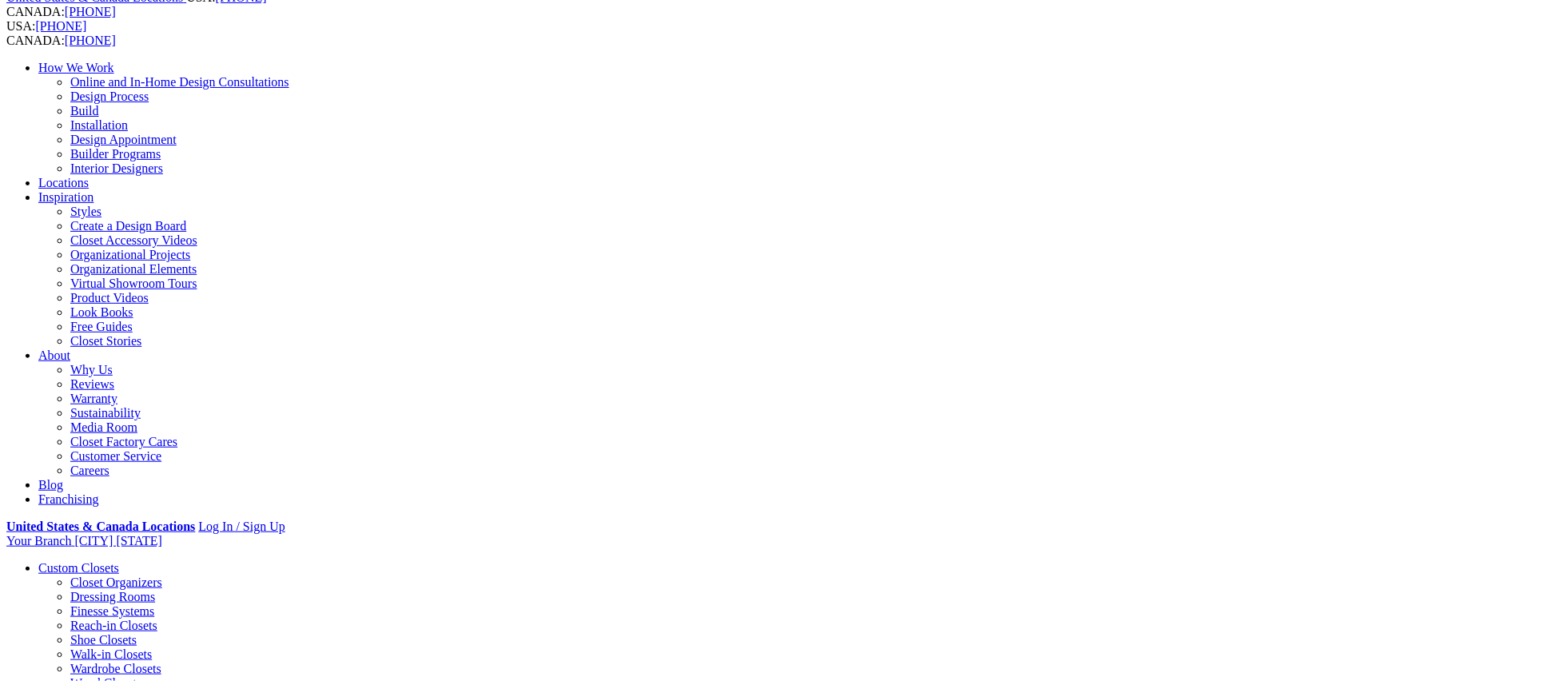 scroll, scrollTop: 0, scrollLeft: 0, axis: both 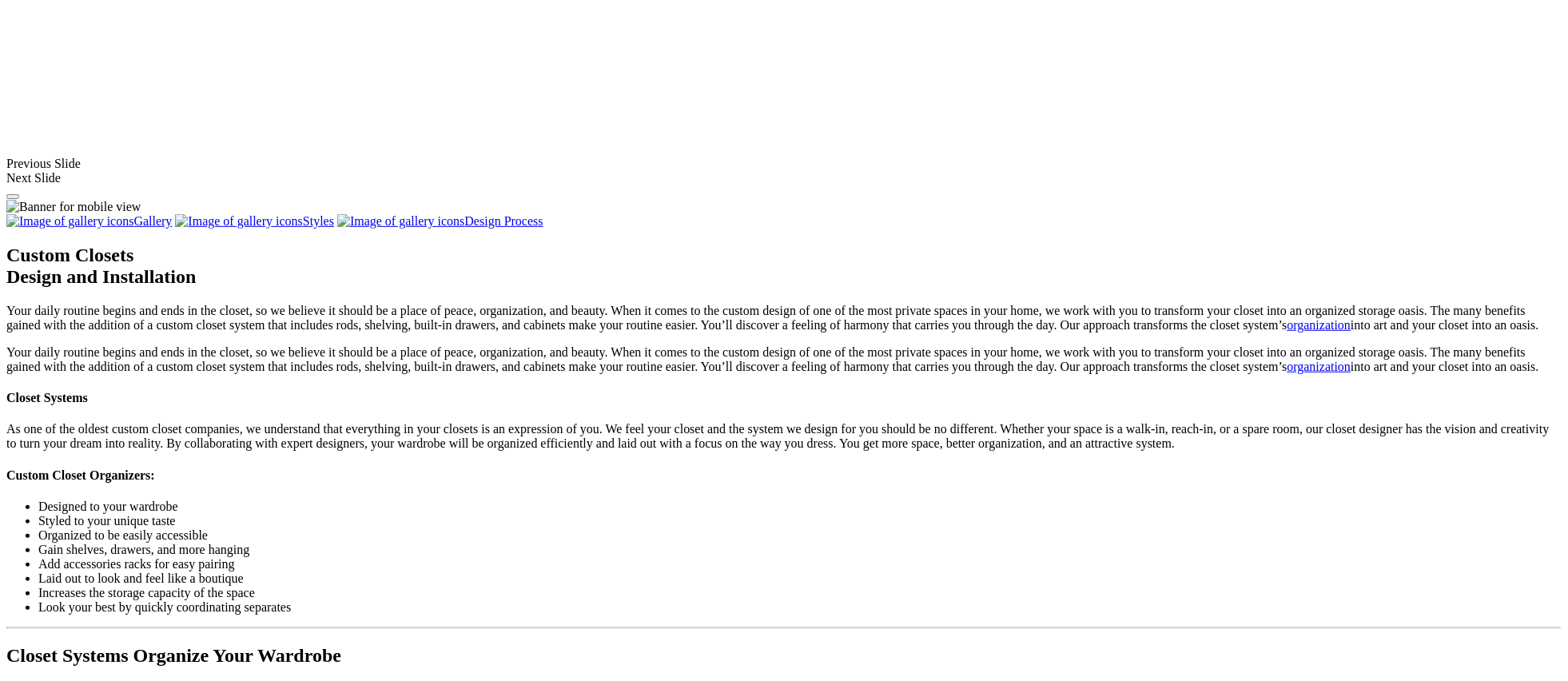 click at bounding box center (499, 1307) 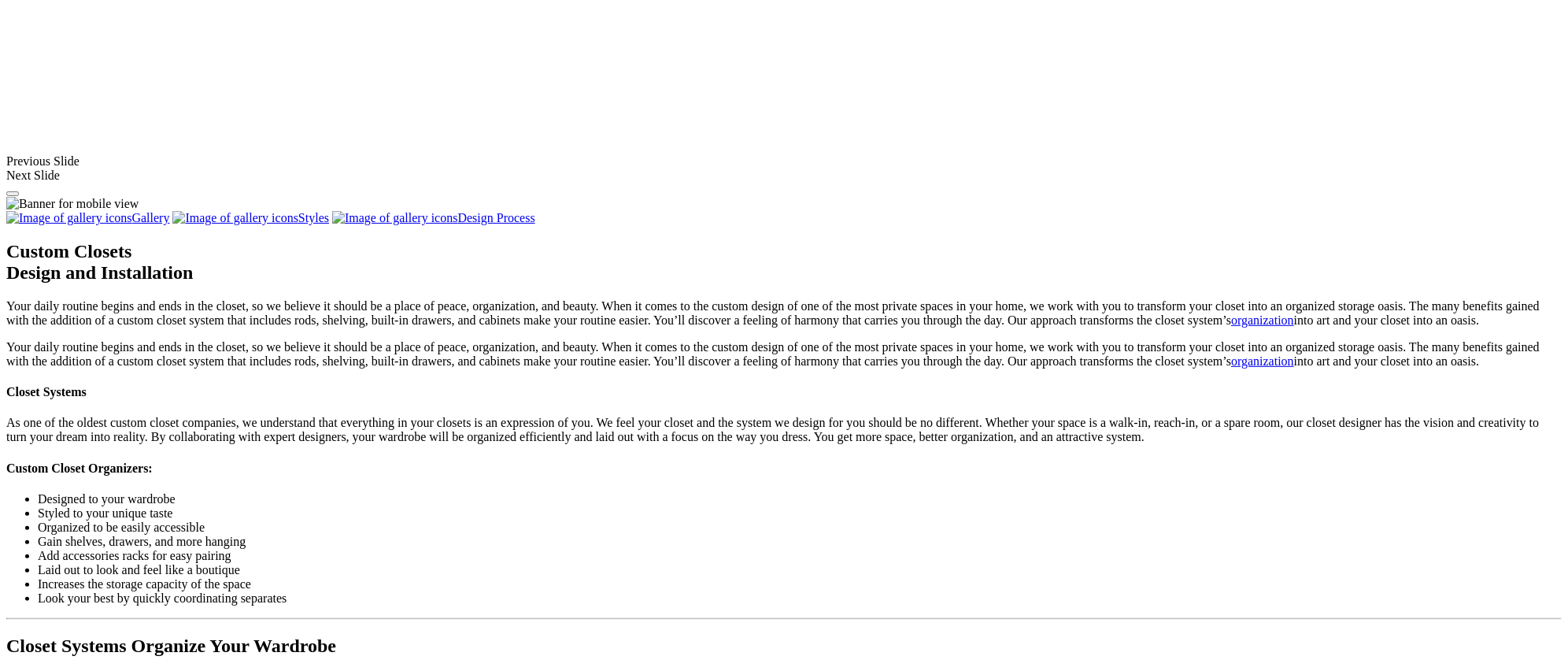click at bounding box center [6, 38568] 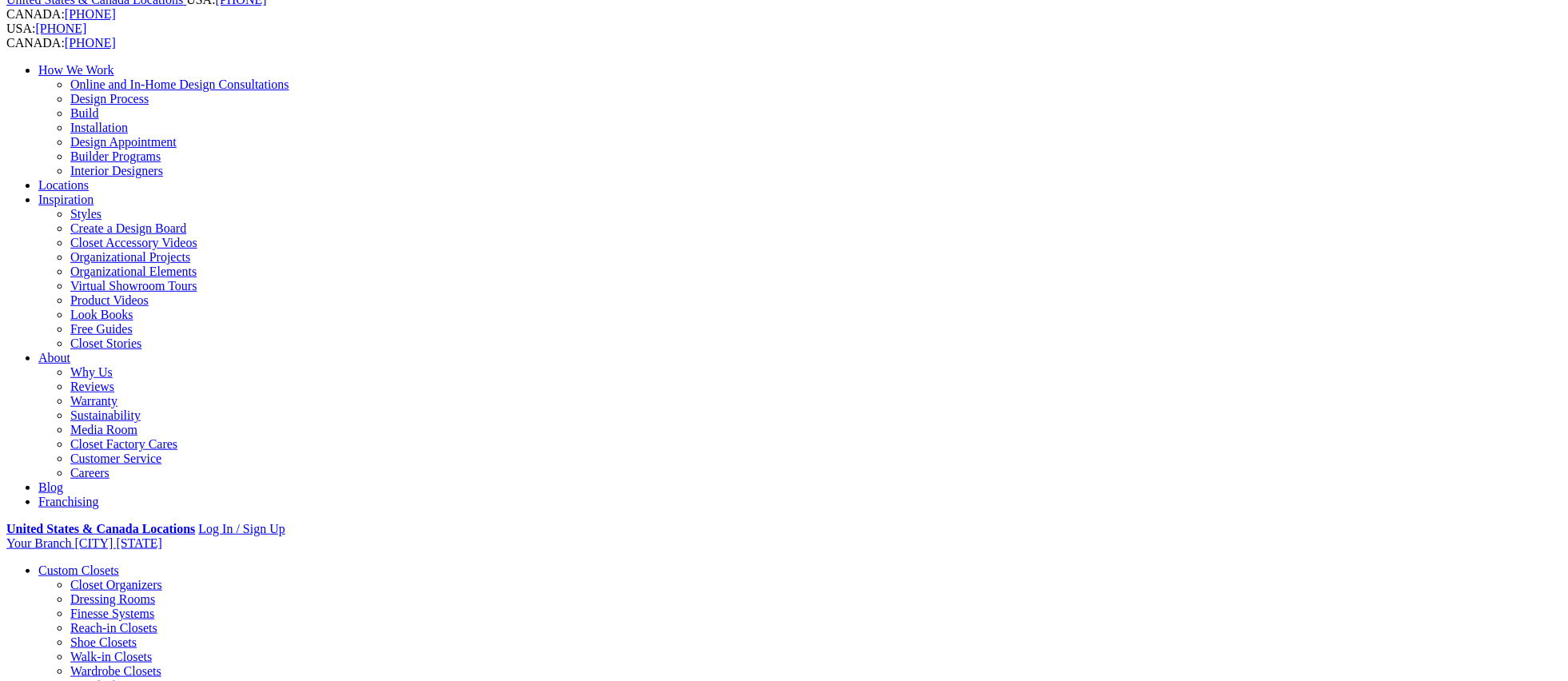 scroll, scrollTop: 0, scrollLeft: 0, axis: both 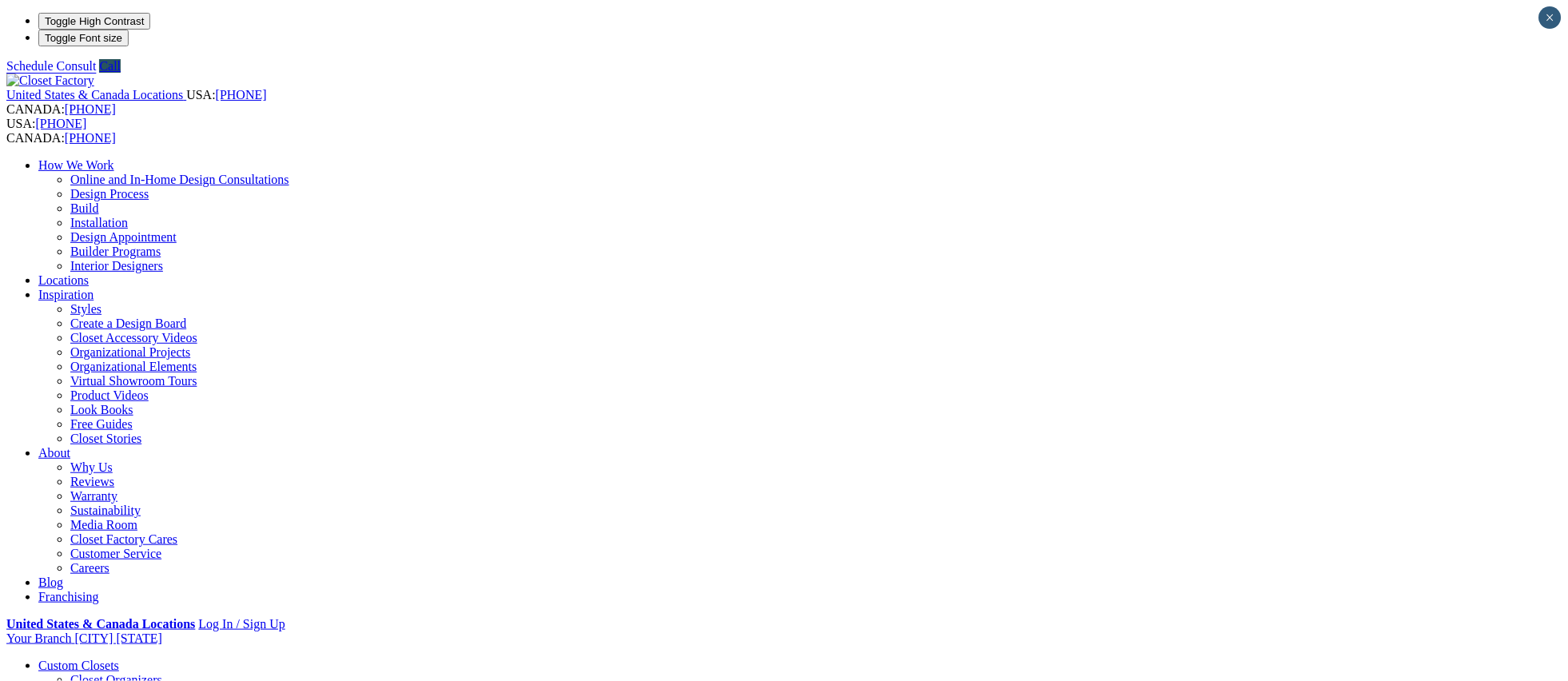 click on "Home Library" at bounding box center [74, 953] 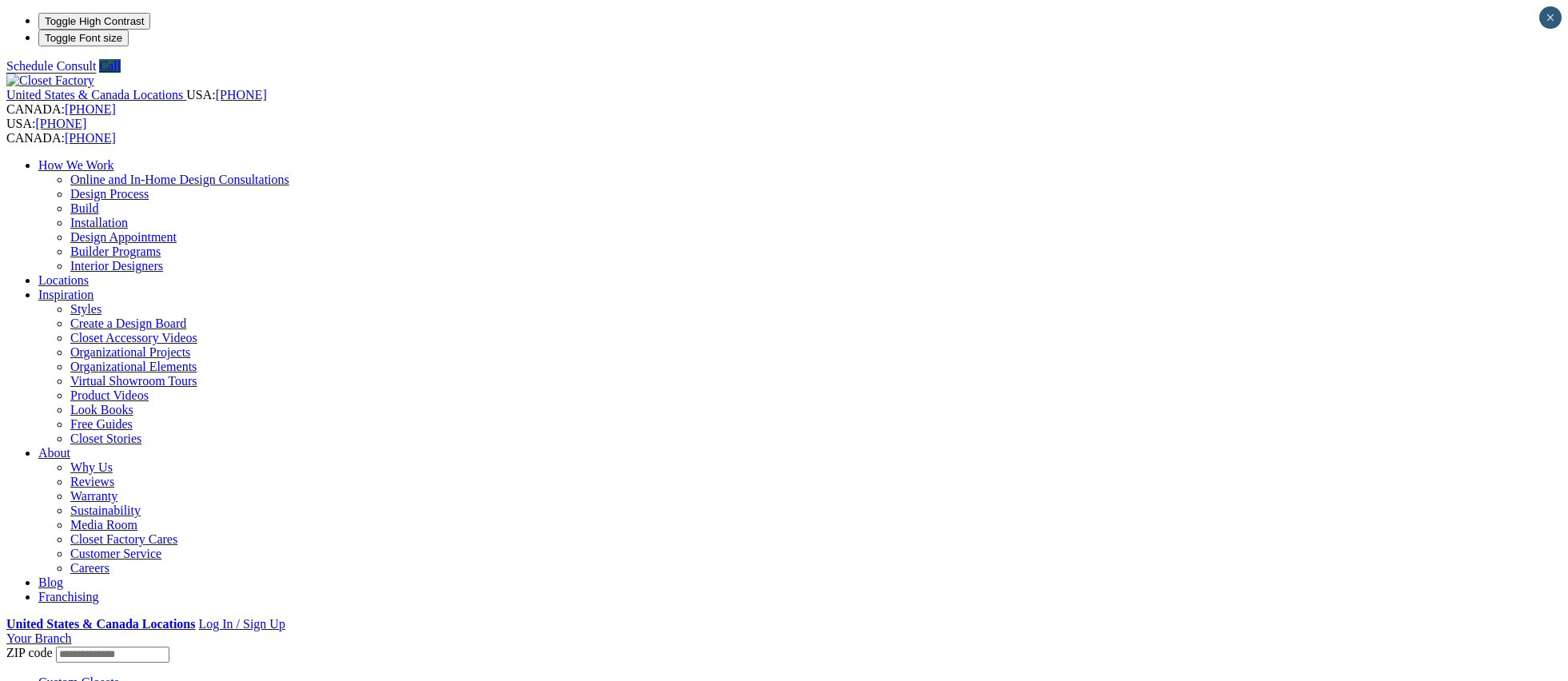scroll, scrollTop: 0, scrollLeft: 0, axis: both 